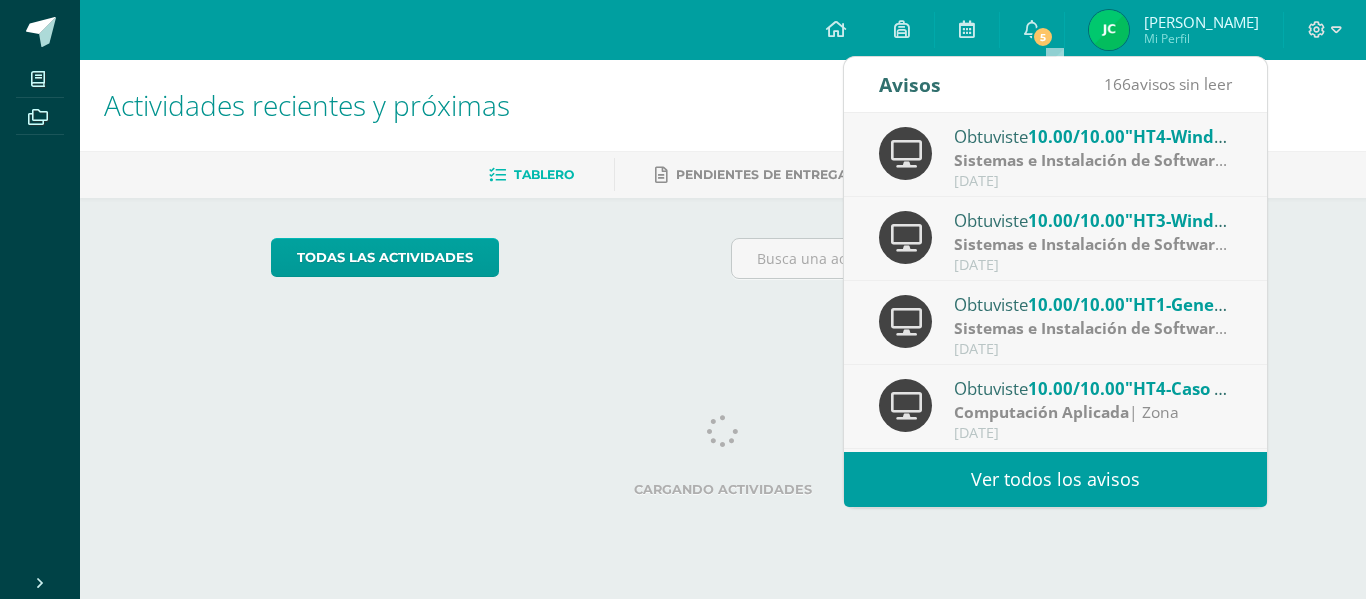 scroll, scrollTop: 0, scrollLeft: 0, axis: both 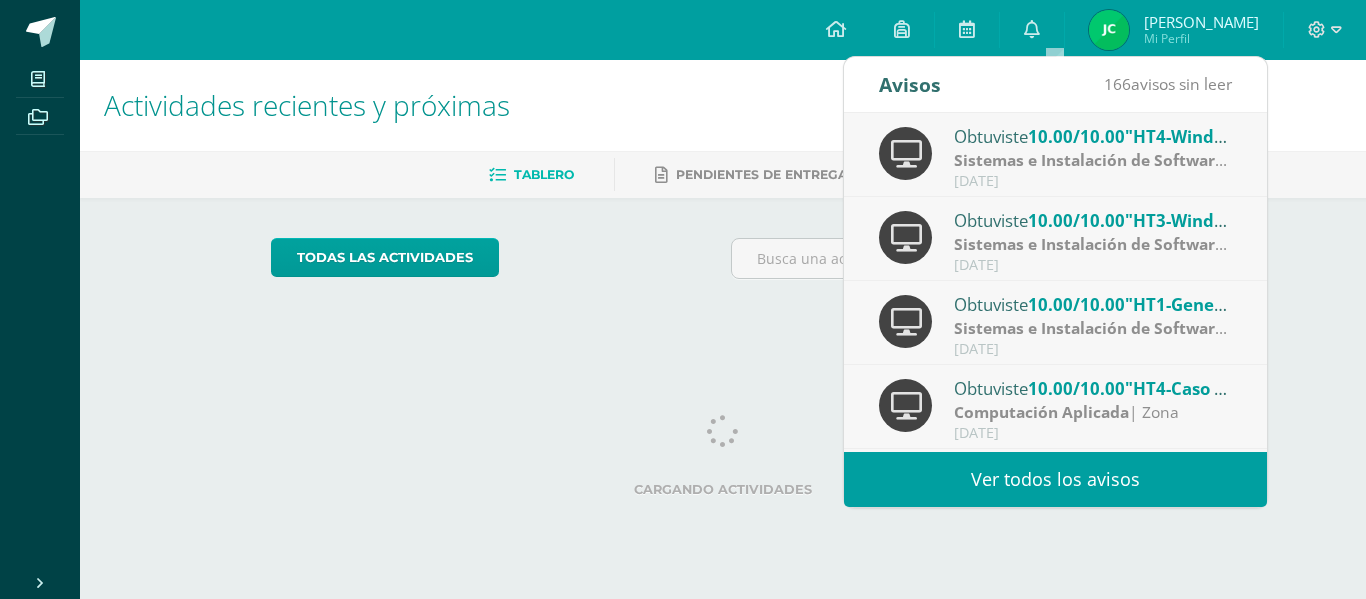 click on "Mis cursos Archivos Cerrar panel
Álgebra
Cuarto
Bachillerato
"B"
Ciencias Sociales y Formación Ciudadana
Cuarto
Bachillerato
"B"
Computación Aplicada
Cuarto
Bachillerato
"B"
Educación Física
Cuarto
Bachillerato
"B"
Expresión Artística
Cuarto
Bachillerato
"B"
Filosofía
5" at bounding box center (683, 167) 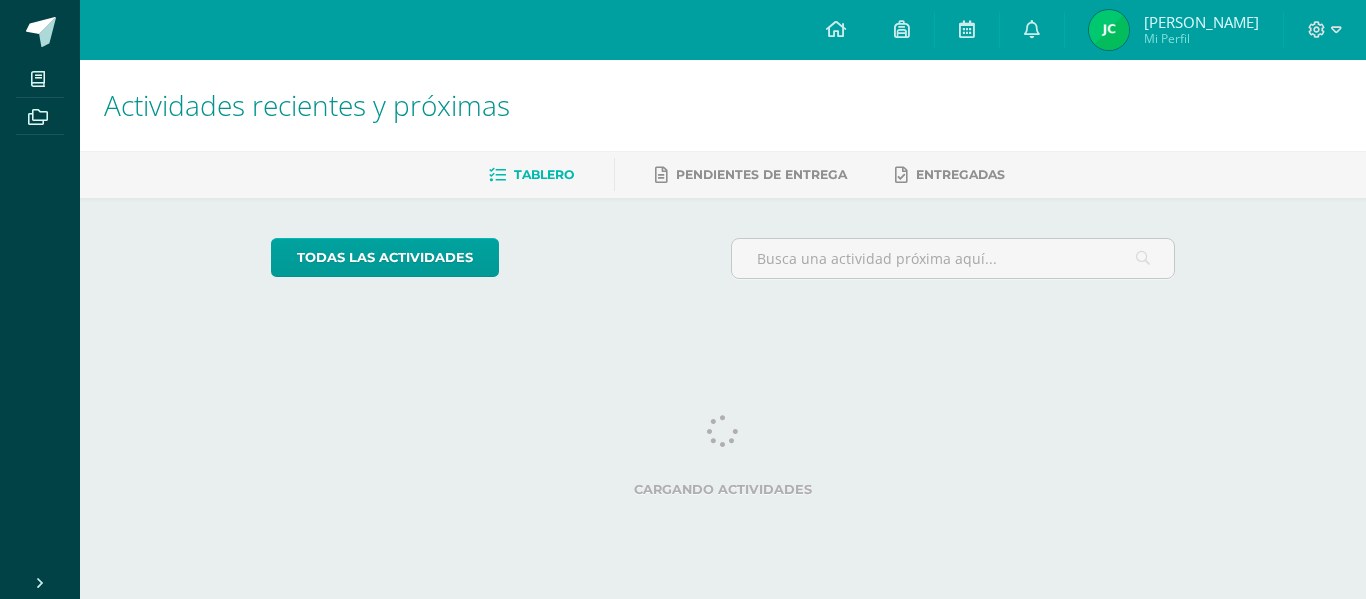 click on "Mi Perfil" at bounding box center (1201, 38) 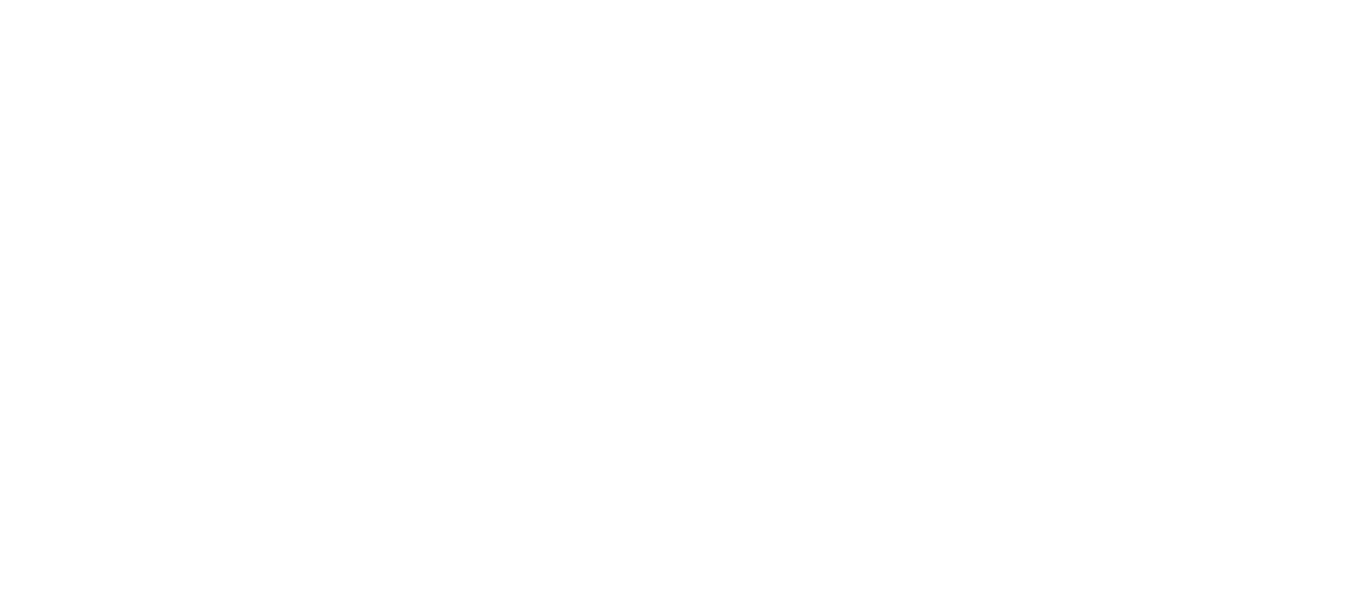 click at bounding box center [0, 0] 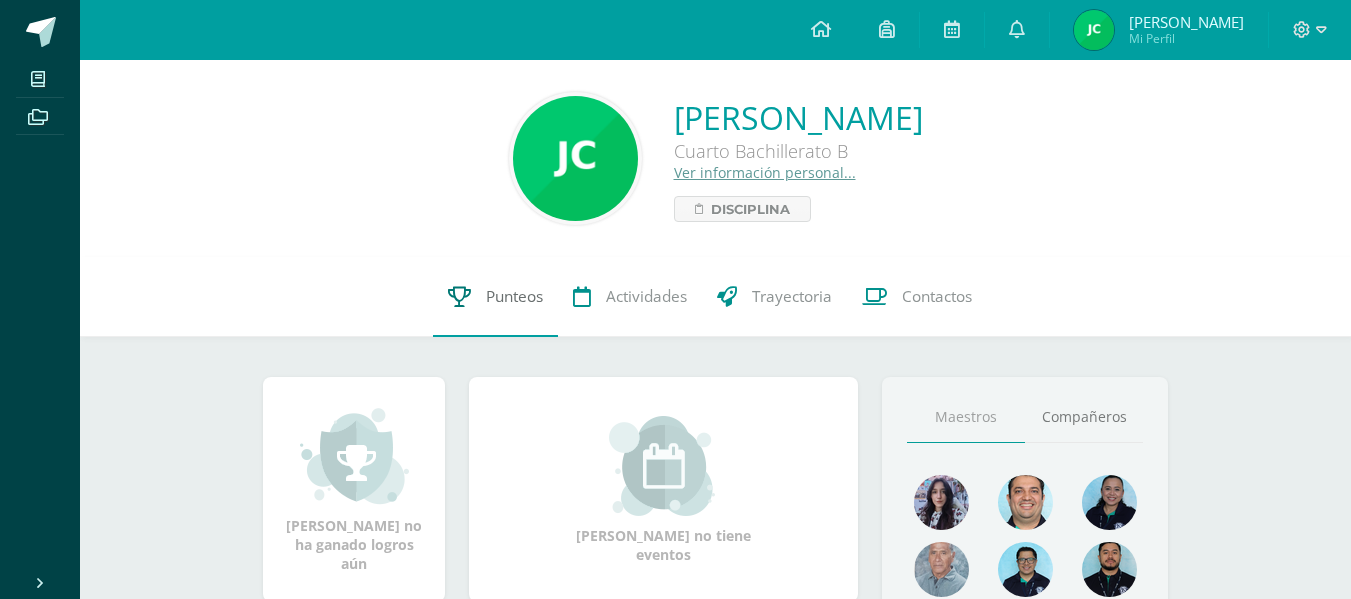 click on "Punteos" at bounding box center (514, 296) 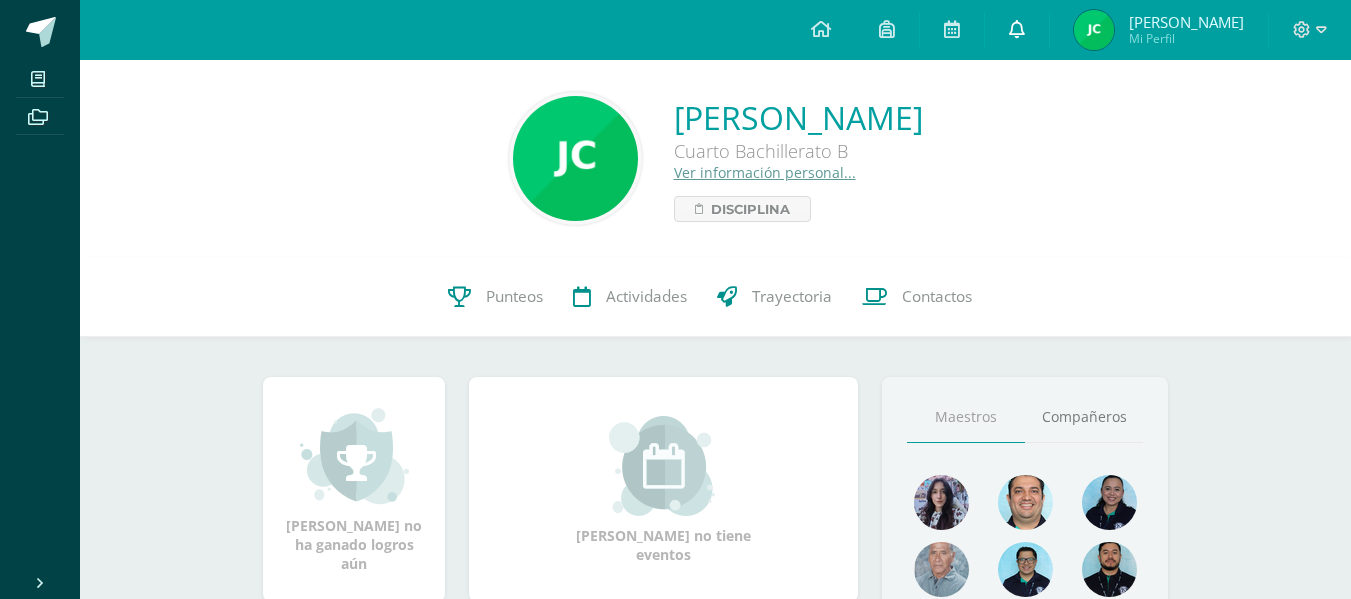 click at bounding box center [1017, 30] 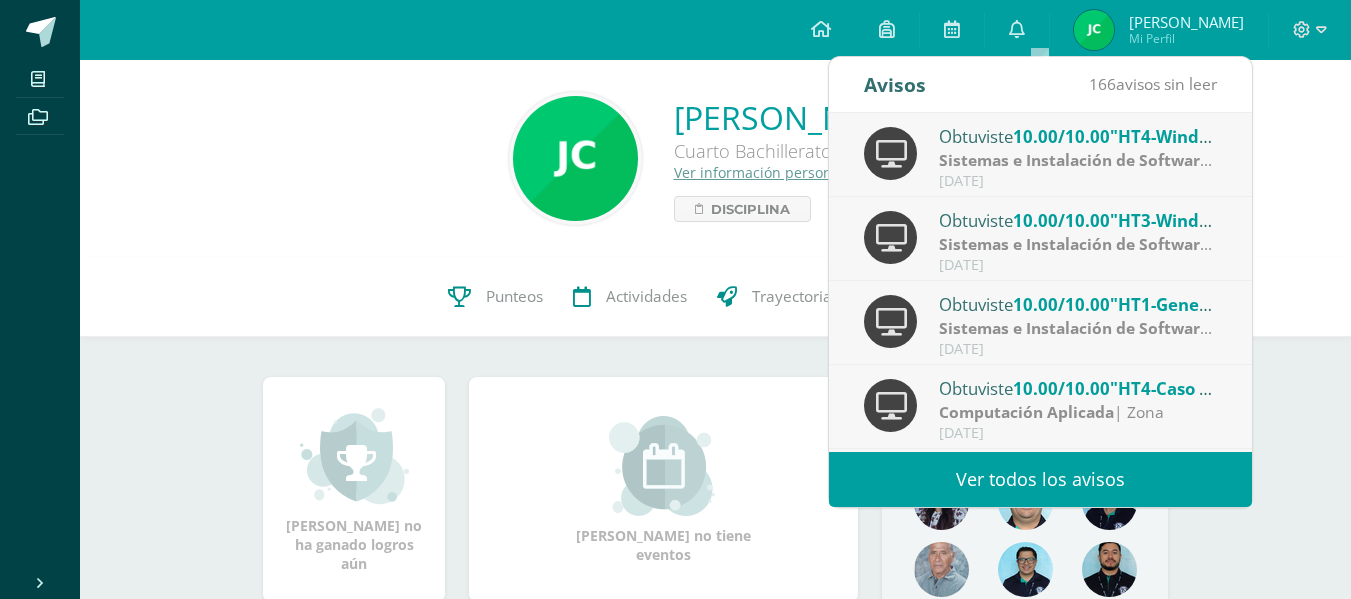 click on "Ver todos los avisos" at bounding box center [1040, 479] 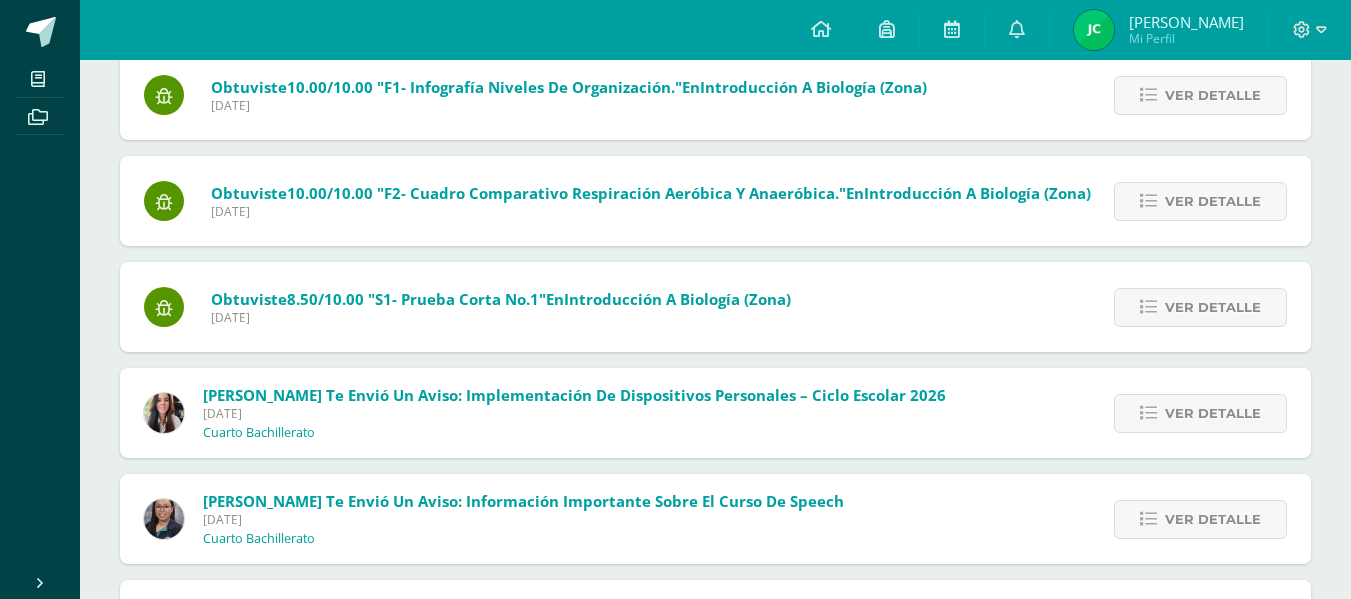 scroll, scrollTop: 1426, scrollLeft: 0, axis: vertical 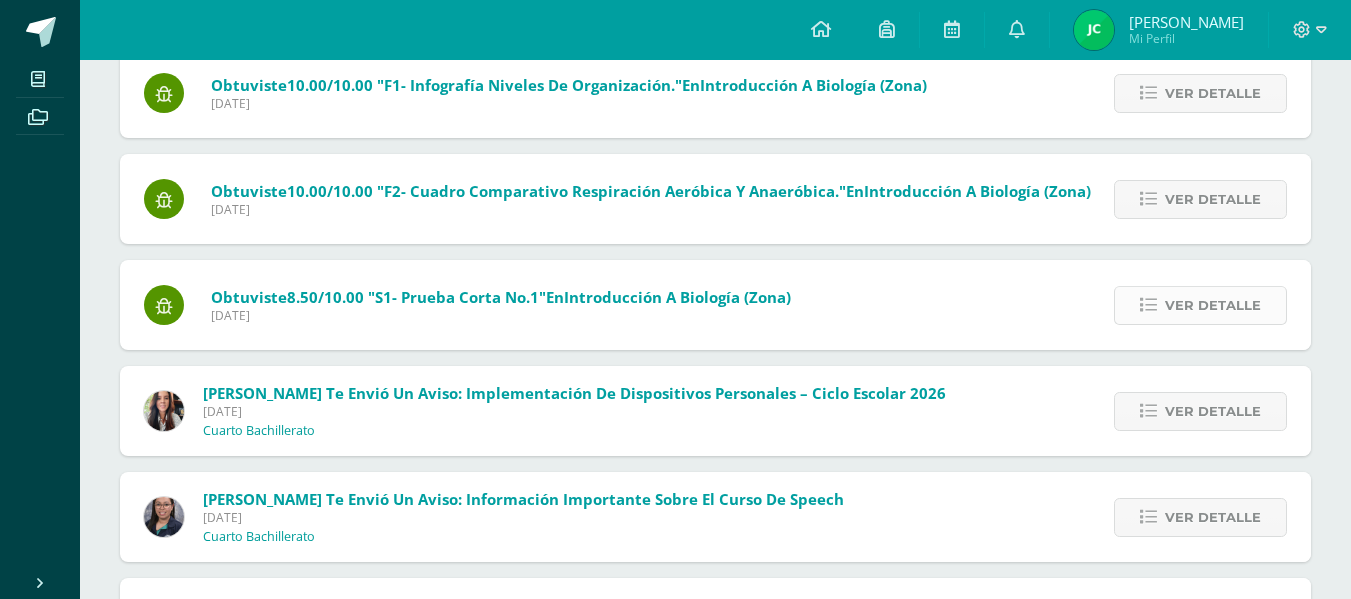 click on "Ver detalle" at bounding box center (1213, 305) 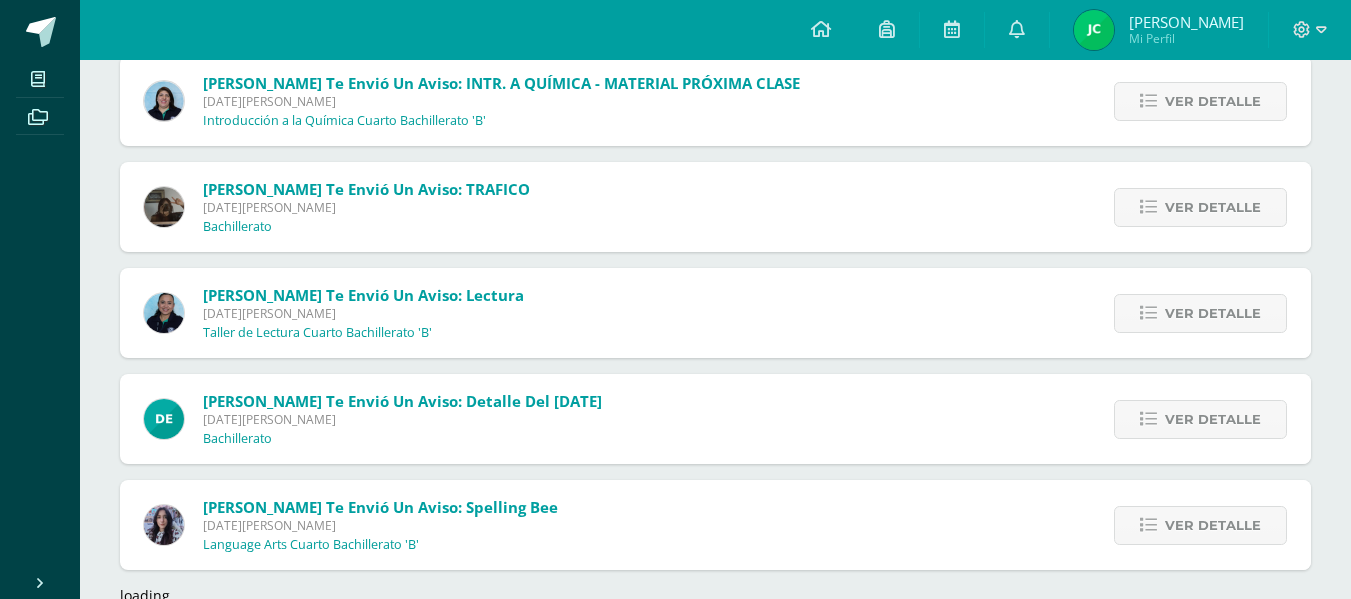 scroll, scrollTop: 3014, scrollLeft: 0, axis: vertical 